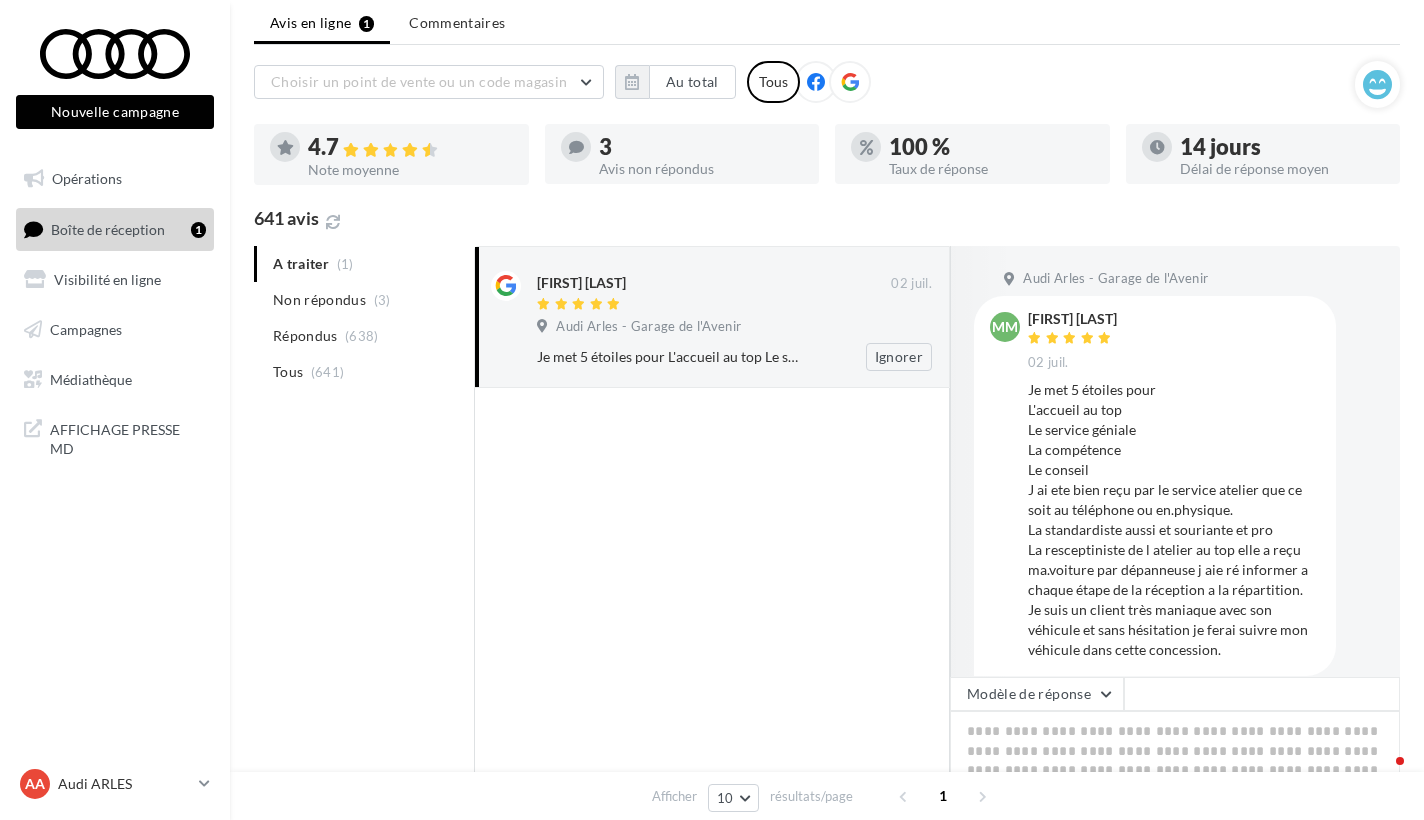 scroll, scrollTop: 98, scrollLeft: 0, axis: vertical 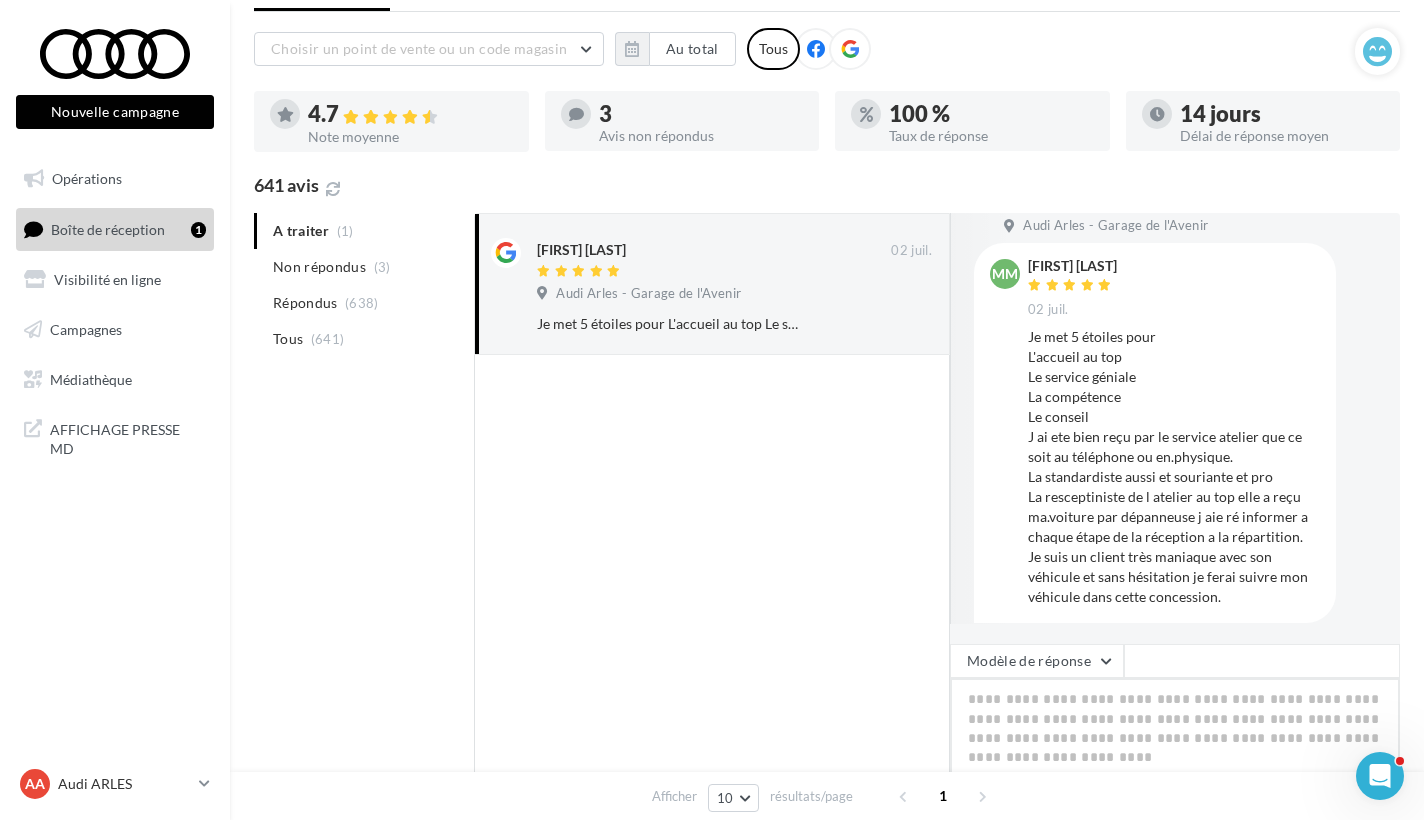 click at bounding box center [1175, 740] 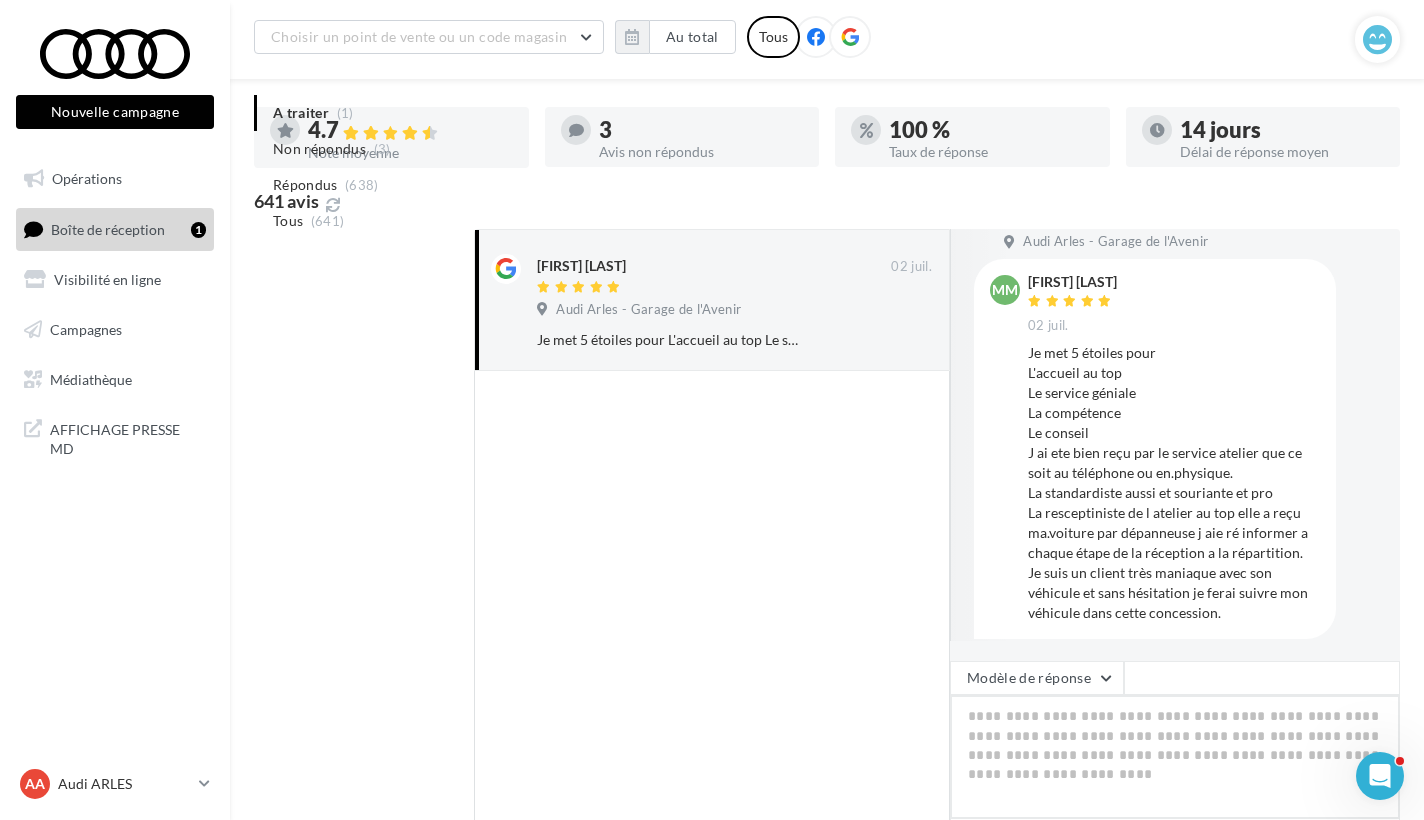 scroll, scrollTop: 294, scrollLeft: 0, axis: vertical 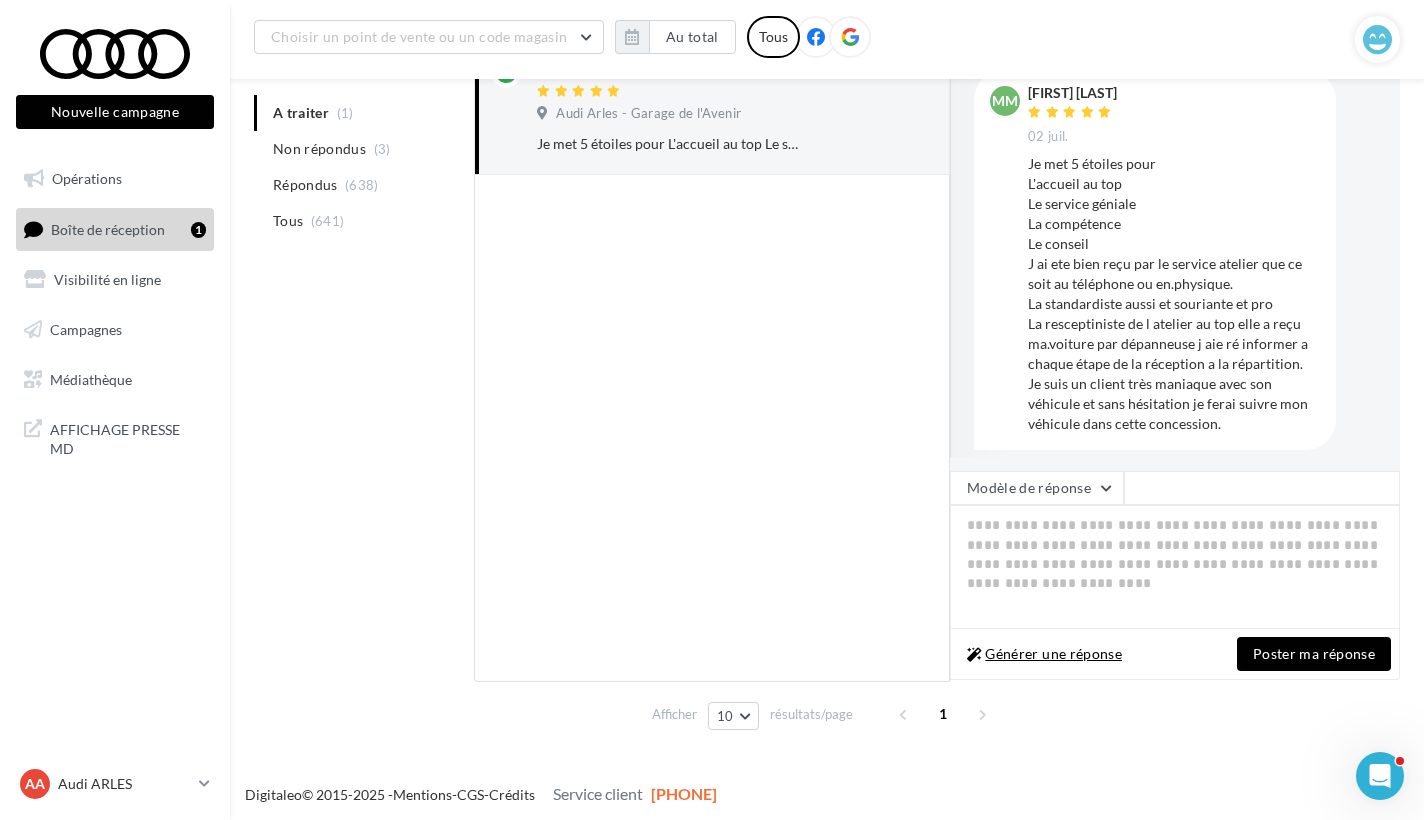 click on "Générer une réponse" at bounding box center (1044, 654) 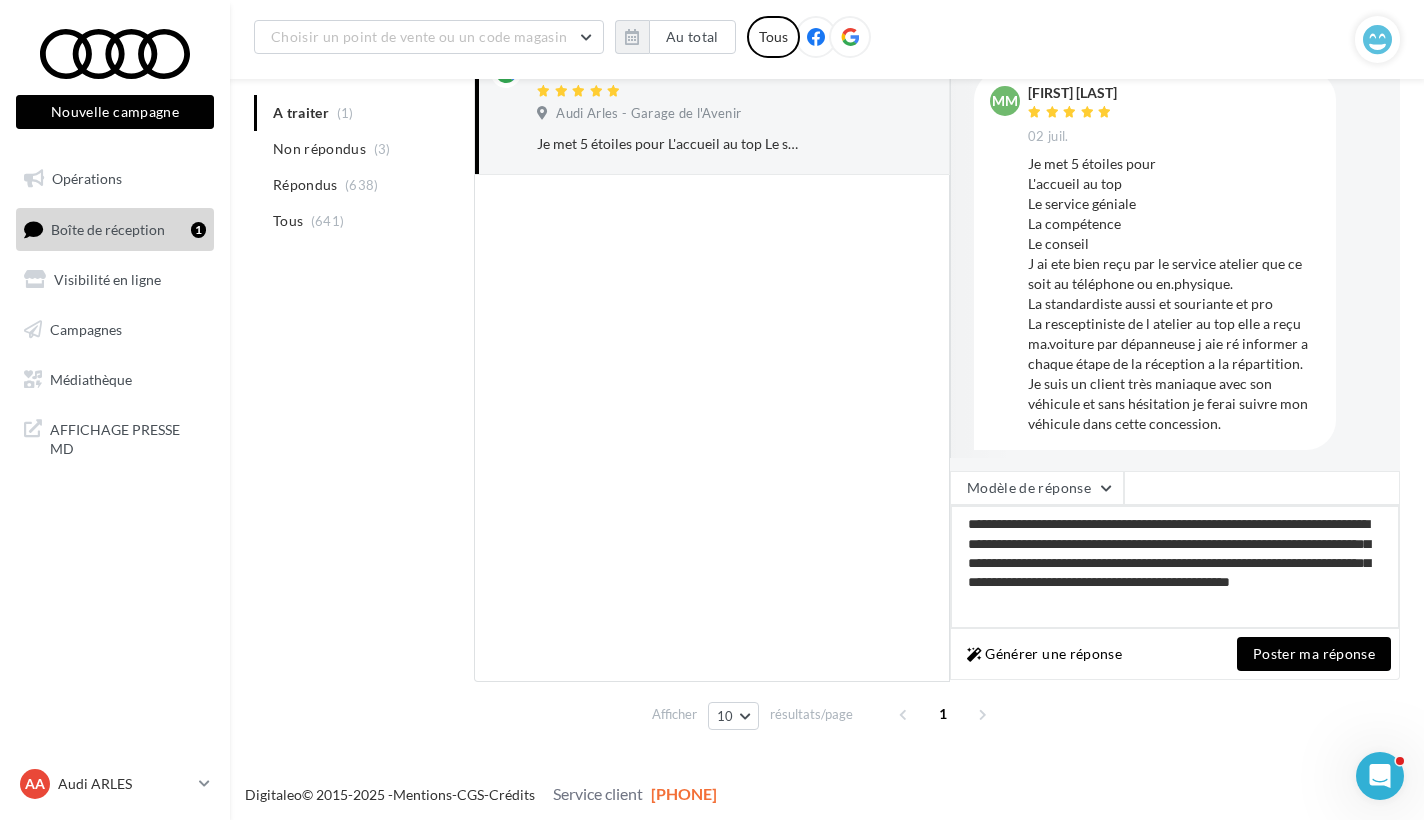 drag, startPoint x: 1237, startPoint y: 521, endPoint x: 1343, endPoint y: 522, distance: 106.004715 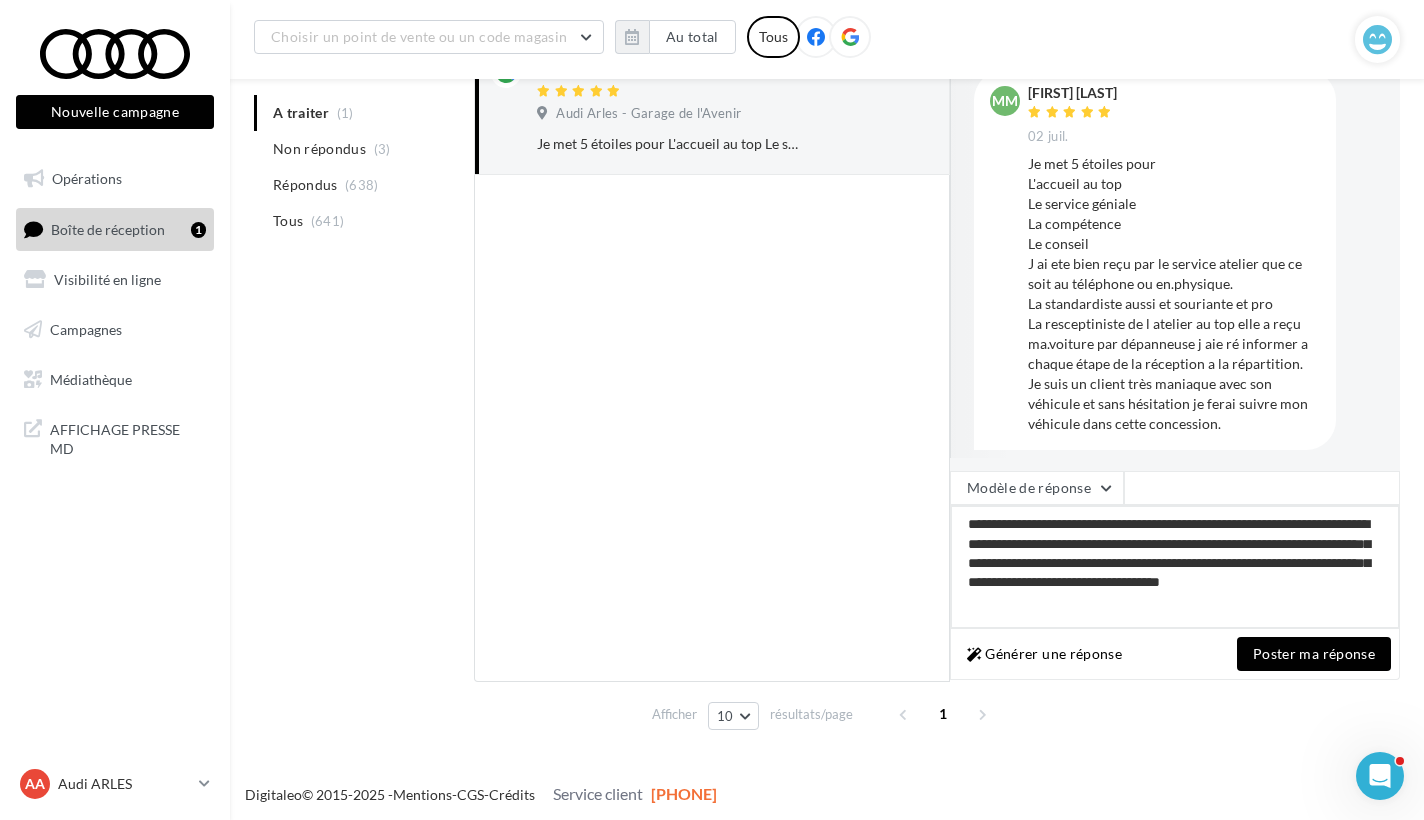 drag, startPoint x: 1166, startPoint y: 566, endPoint x: 1161, endPoint y: 575, distance: 10.29563 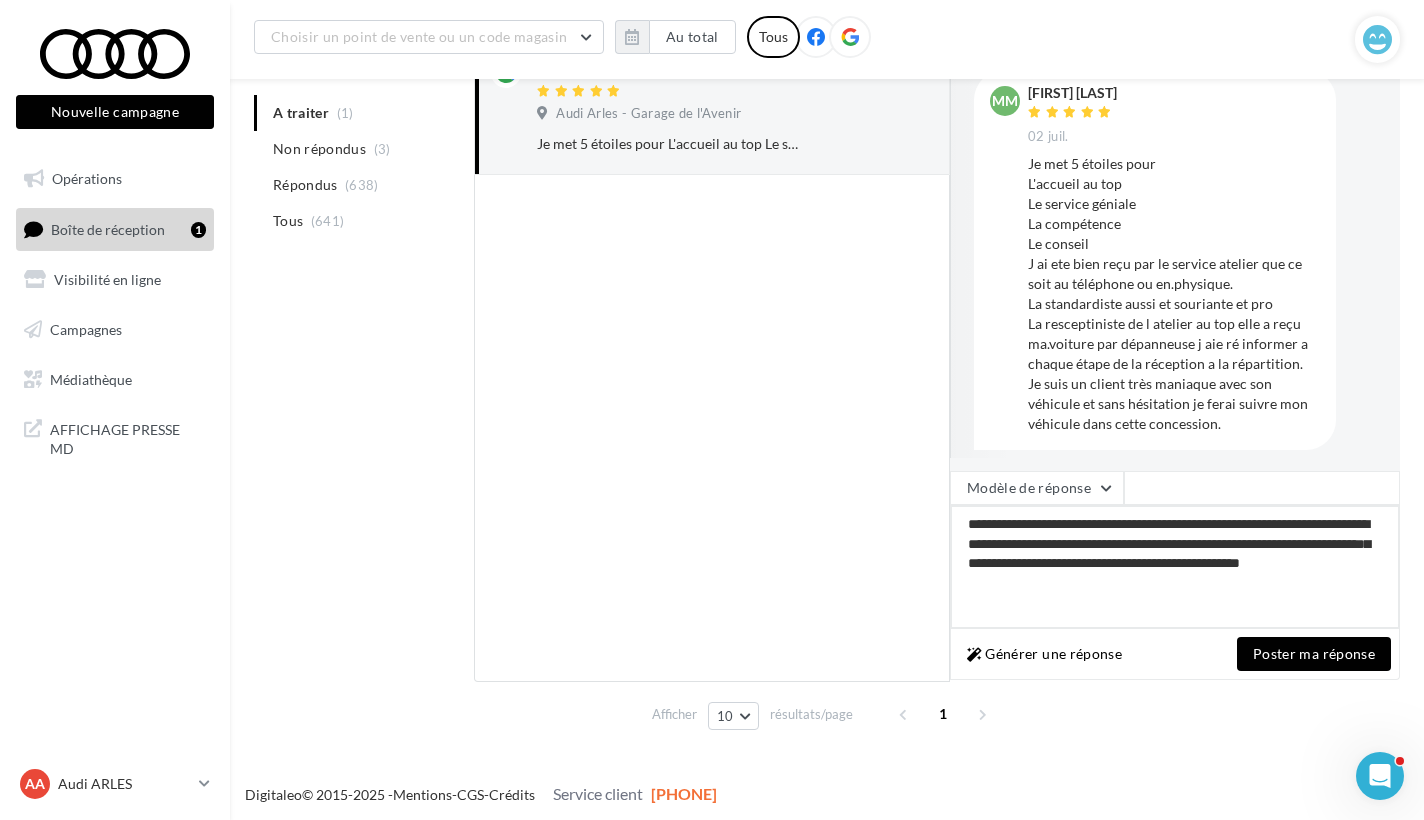 click on "**********" at bounding box center [1175, 567] 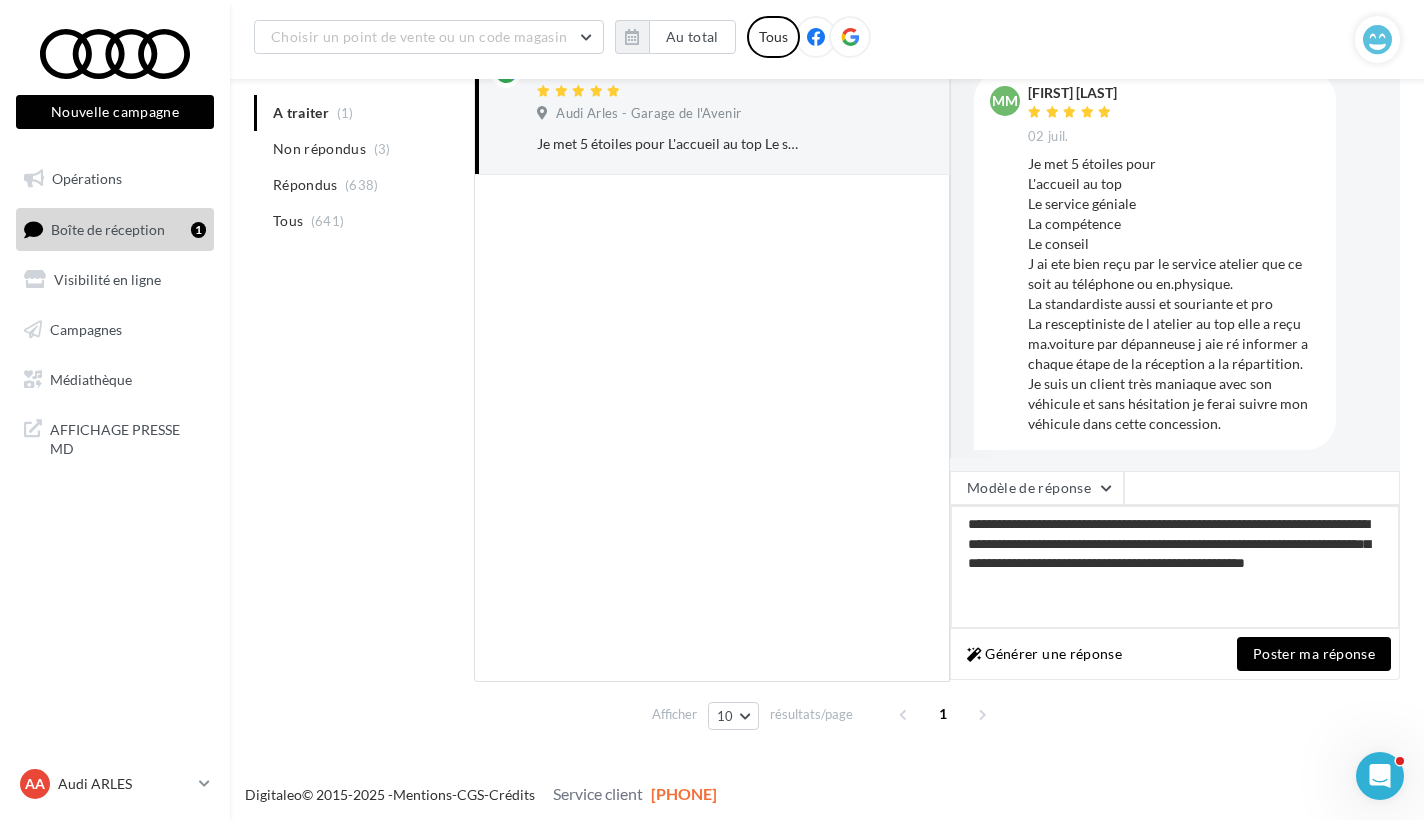 scroll, scrollTop: 0, scrollLeft: 0, axis: both 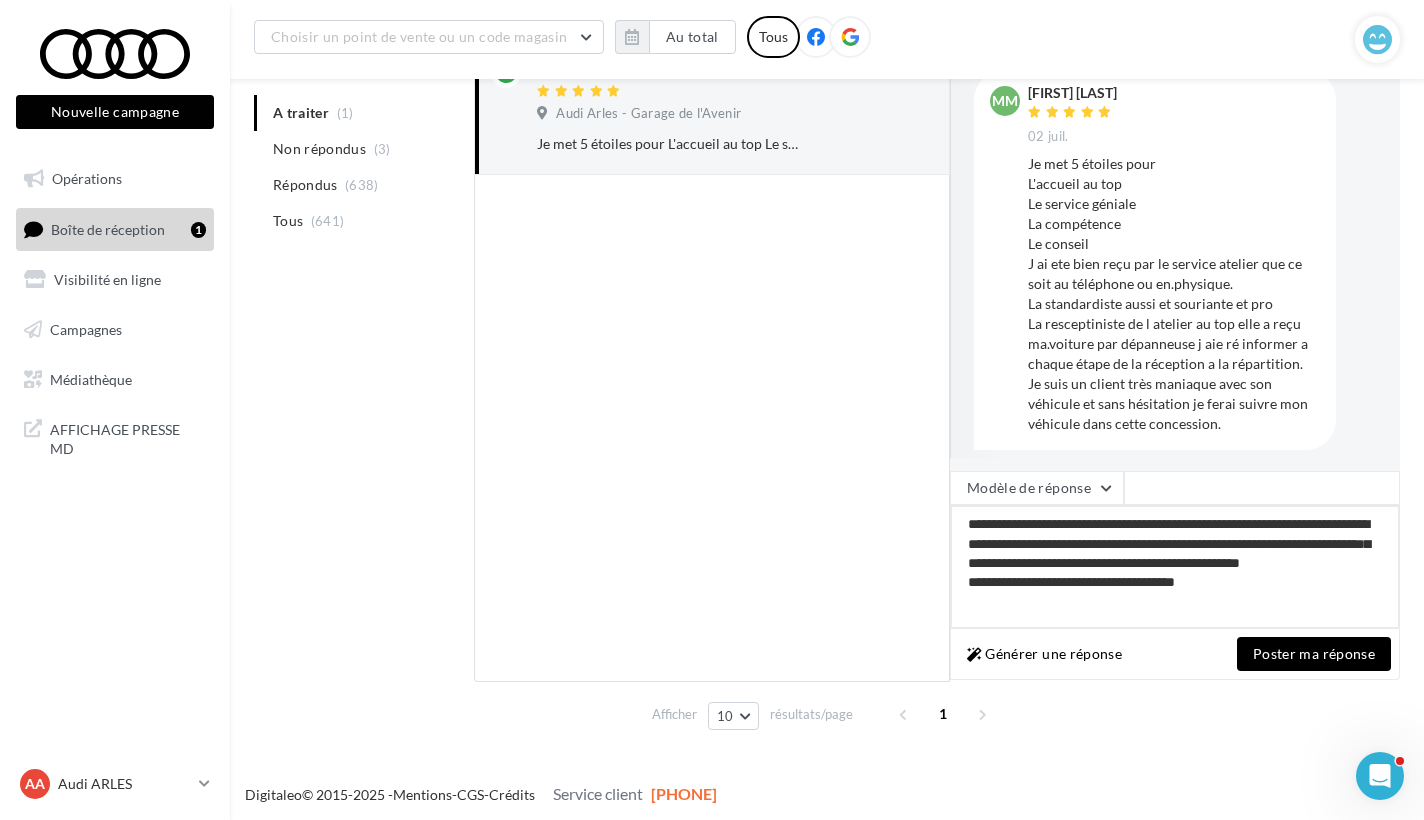 type on "**********" 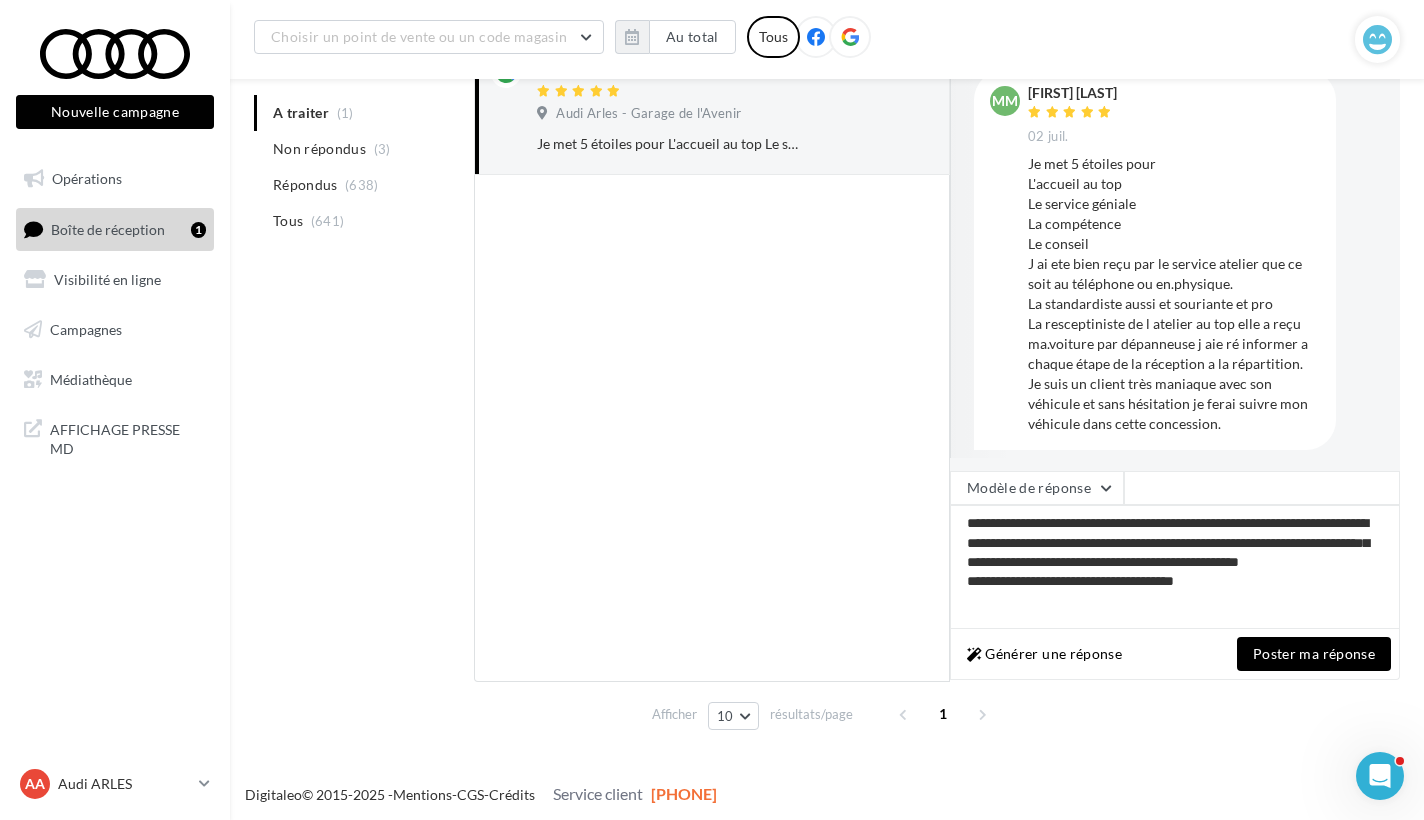 click on "Poster ma réponse" at bounding box center [1314, 654] 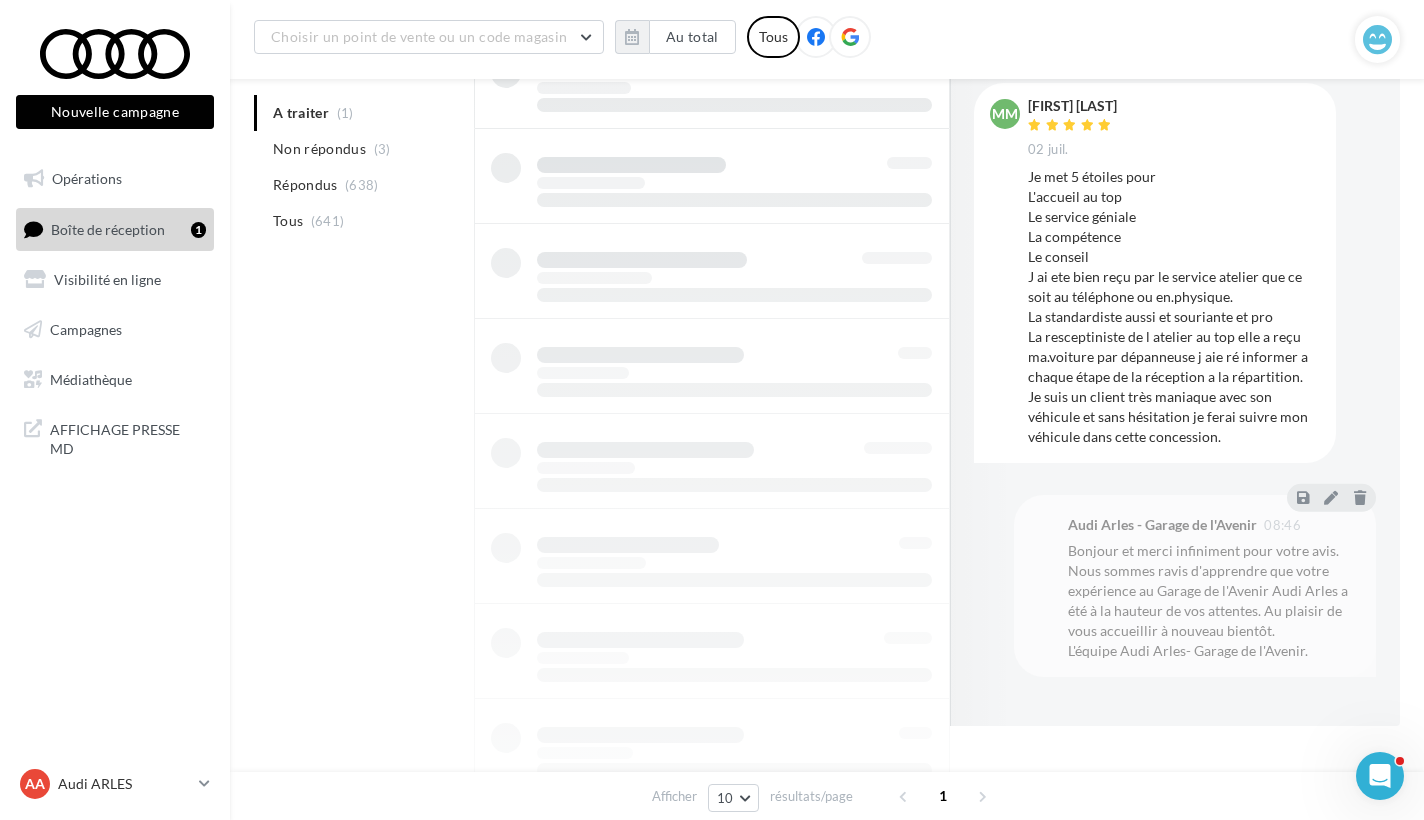scroll, scrollTop: 0, scrollLeft: 0, axis: both 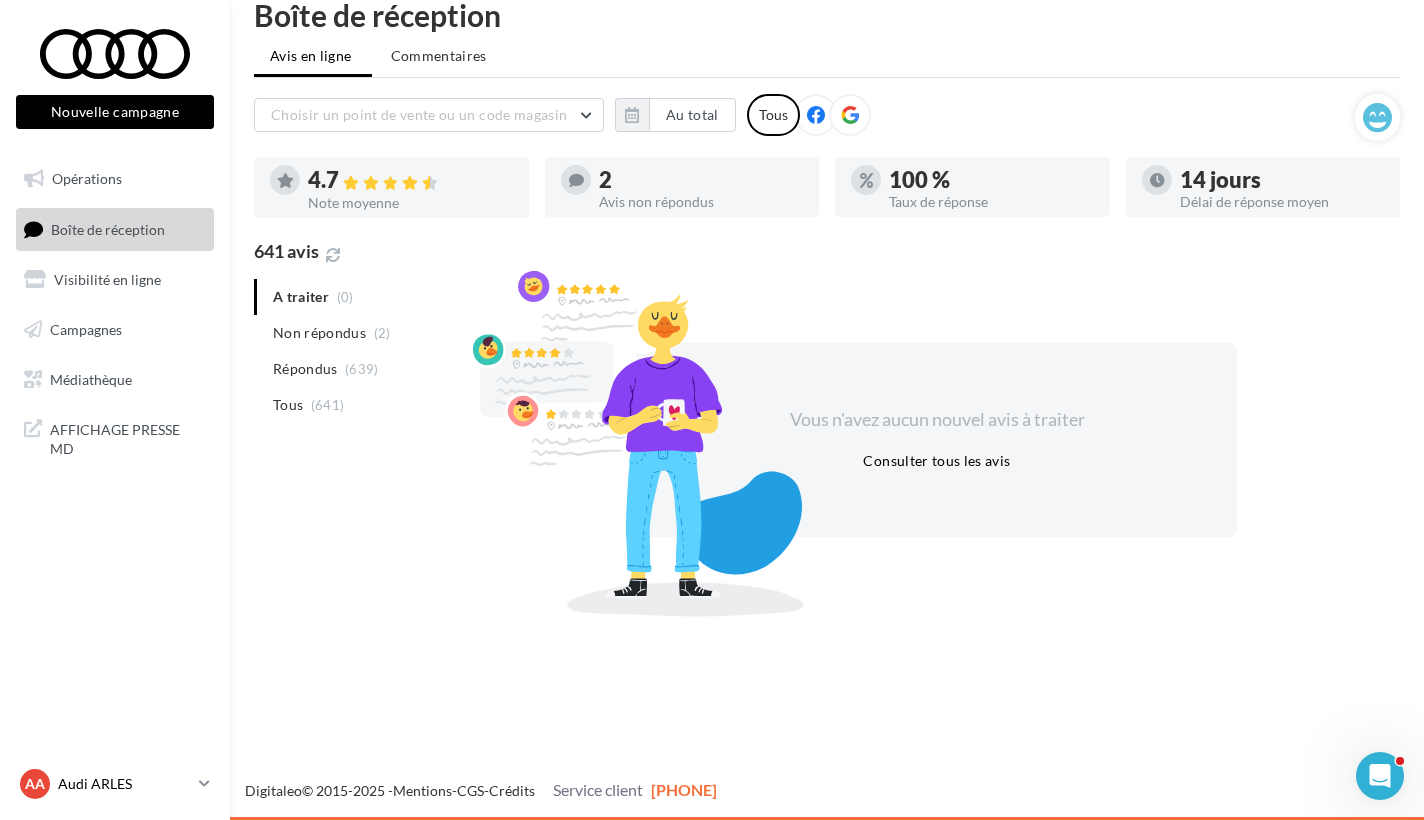 click on "Audi ARLES" at bounding box center (124, 784) 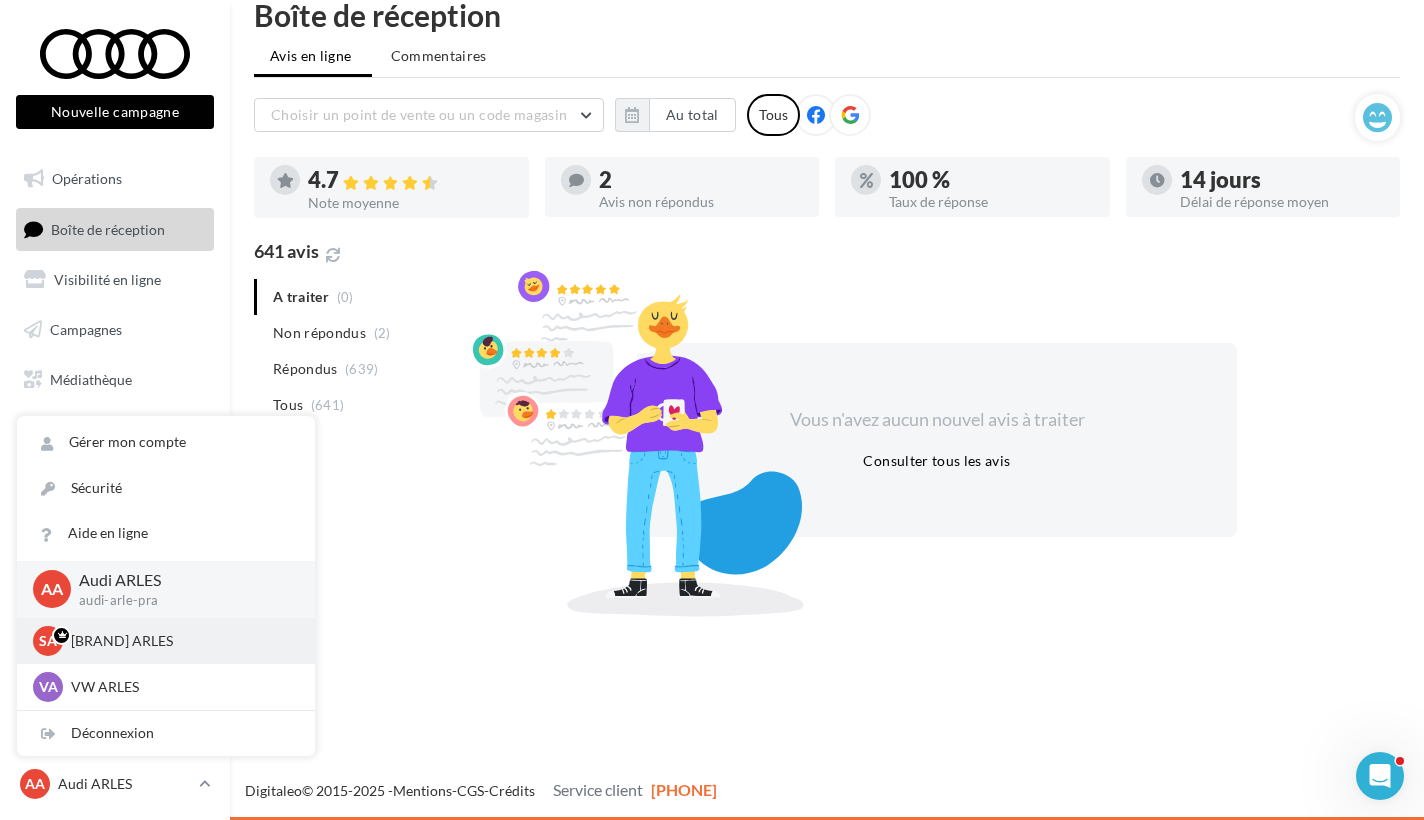 click on "SA [BRAND] ARLES sk-arle-ppra" at bounding box center [166, 641] 